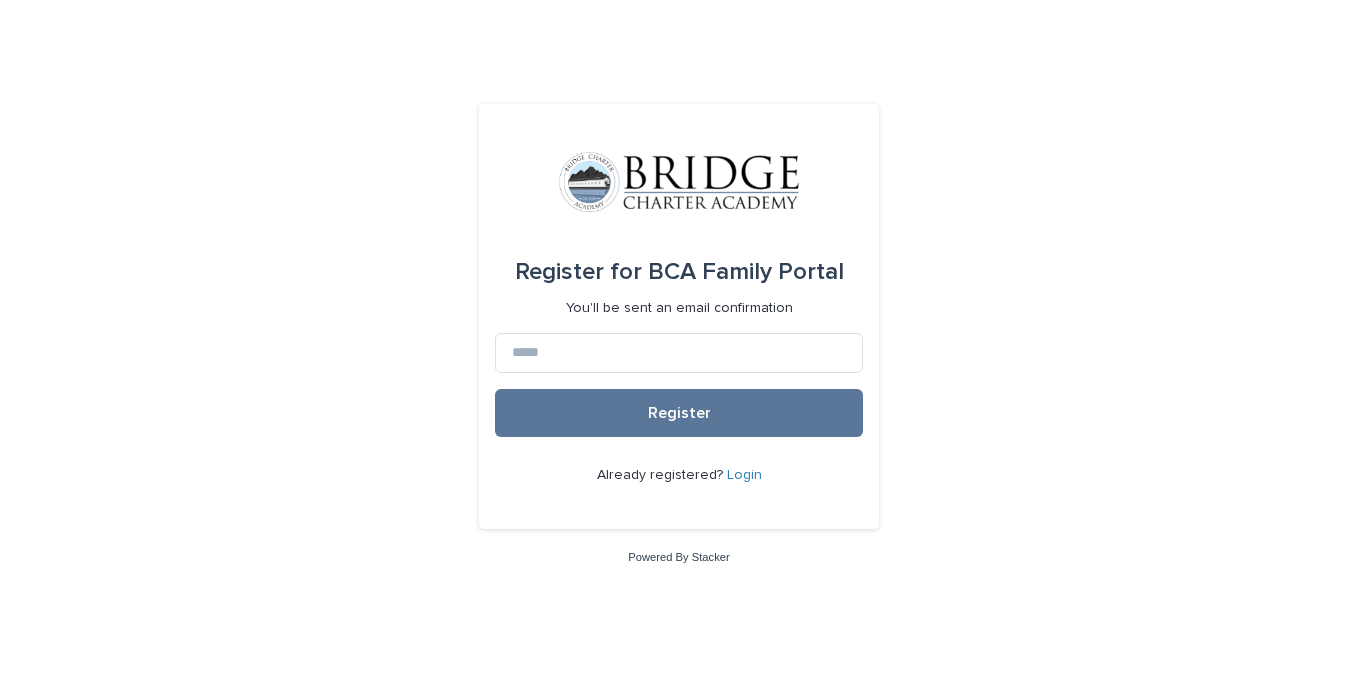 scroll, scrollTop: 0, scrollLeft: 0, axis: both 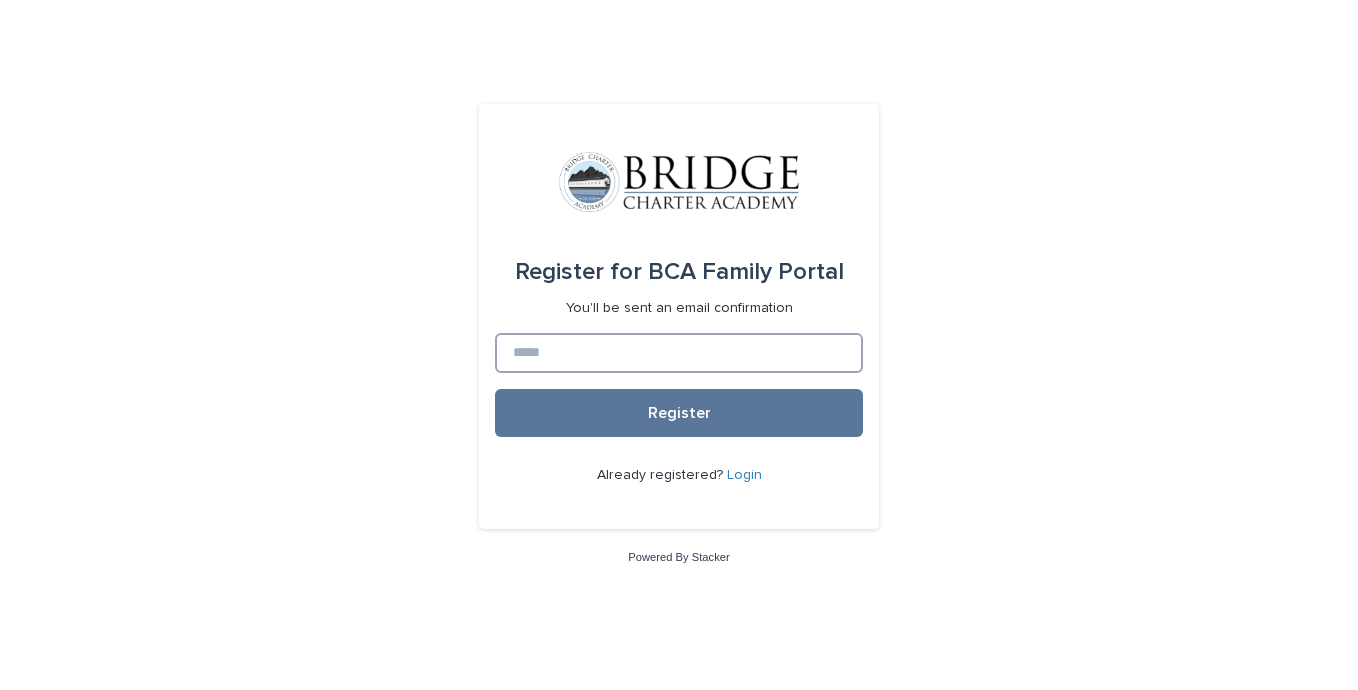 click at bounding box center [679, 353] 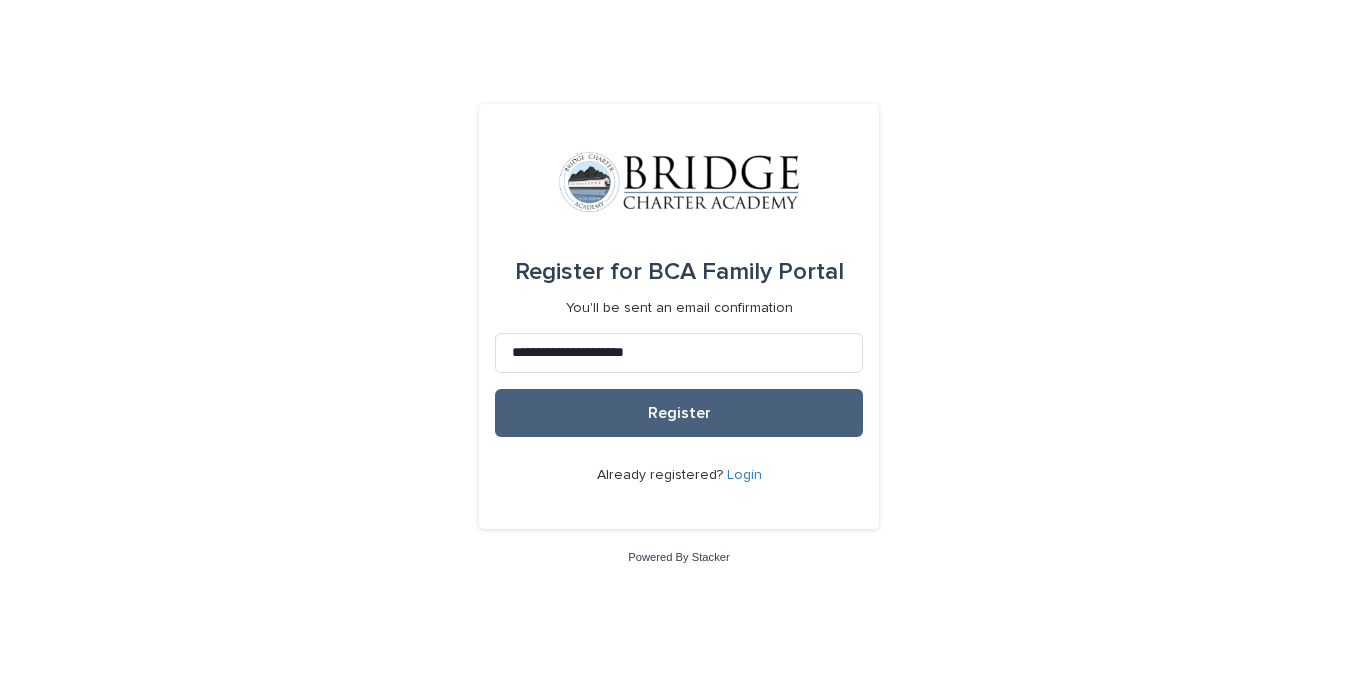 click on "Register" at bounding box center (679, 413) 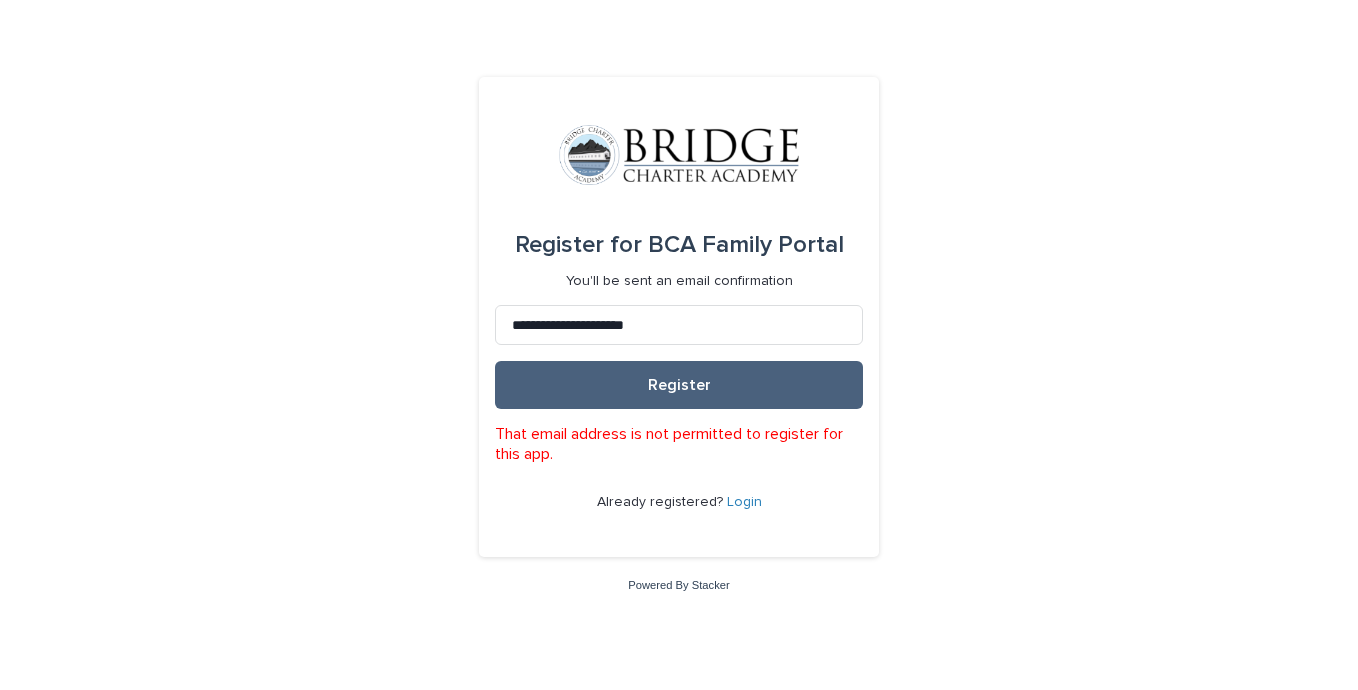 click on "Register" at bounding box center [679, 385] 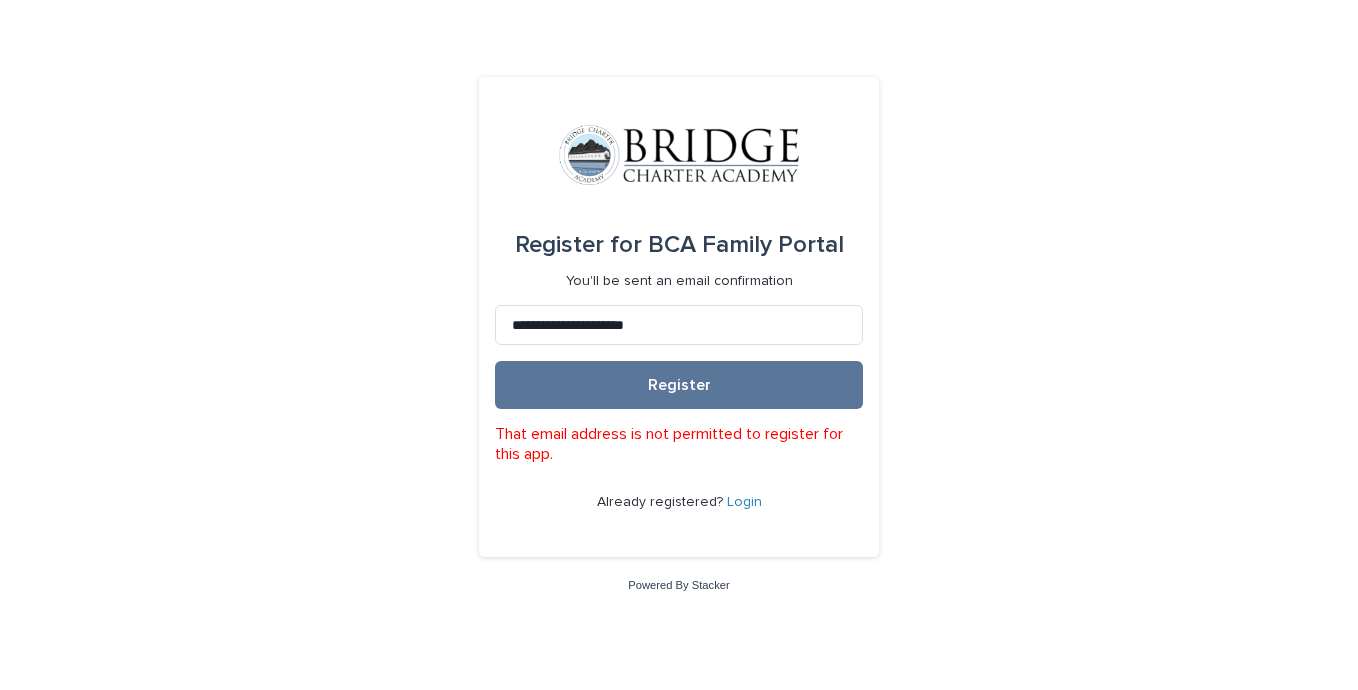 click on "Login" at bounding box center [744, 502] 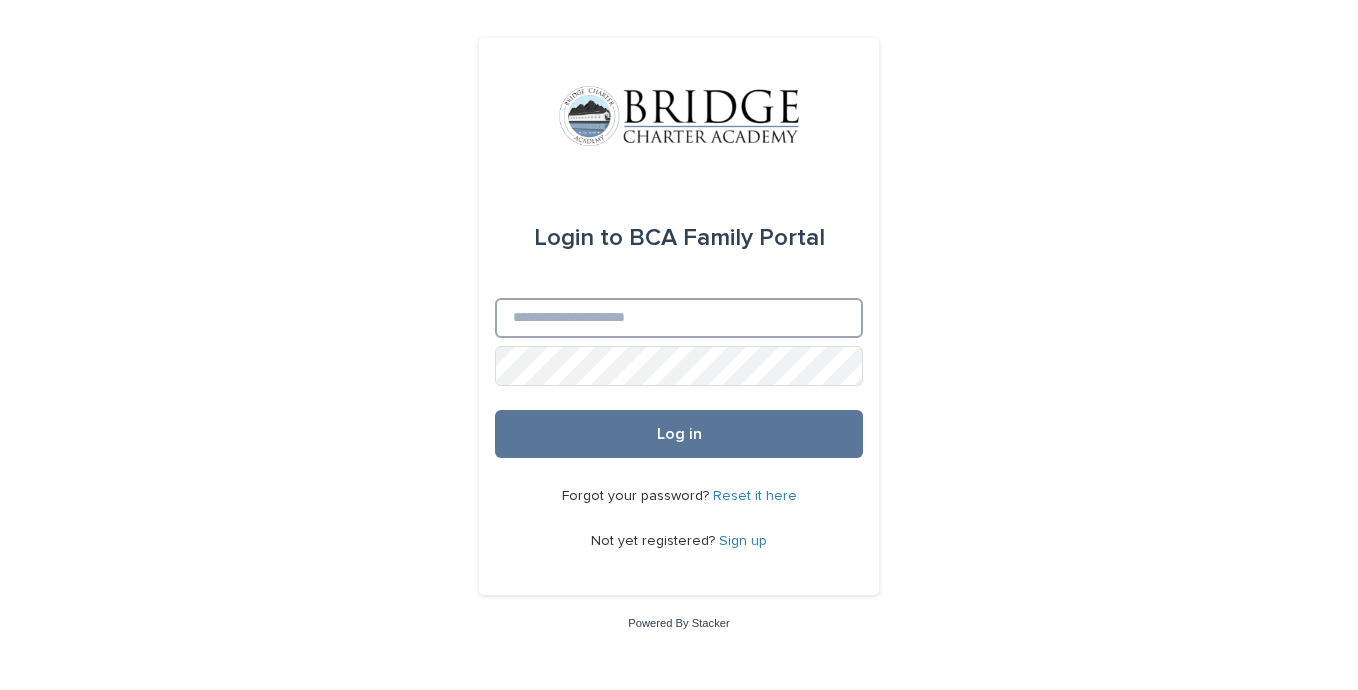 click on "Email" at bounding box center [679, 318] 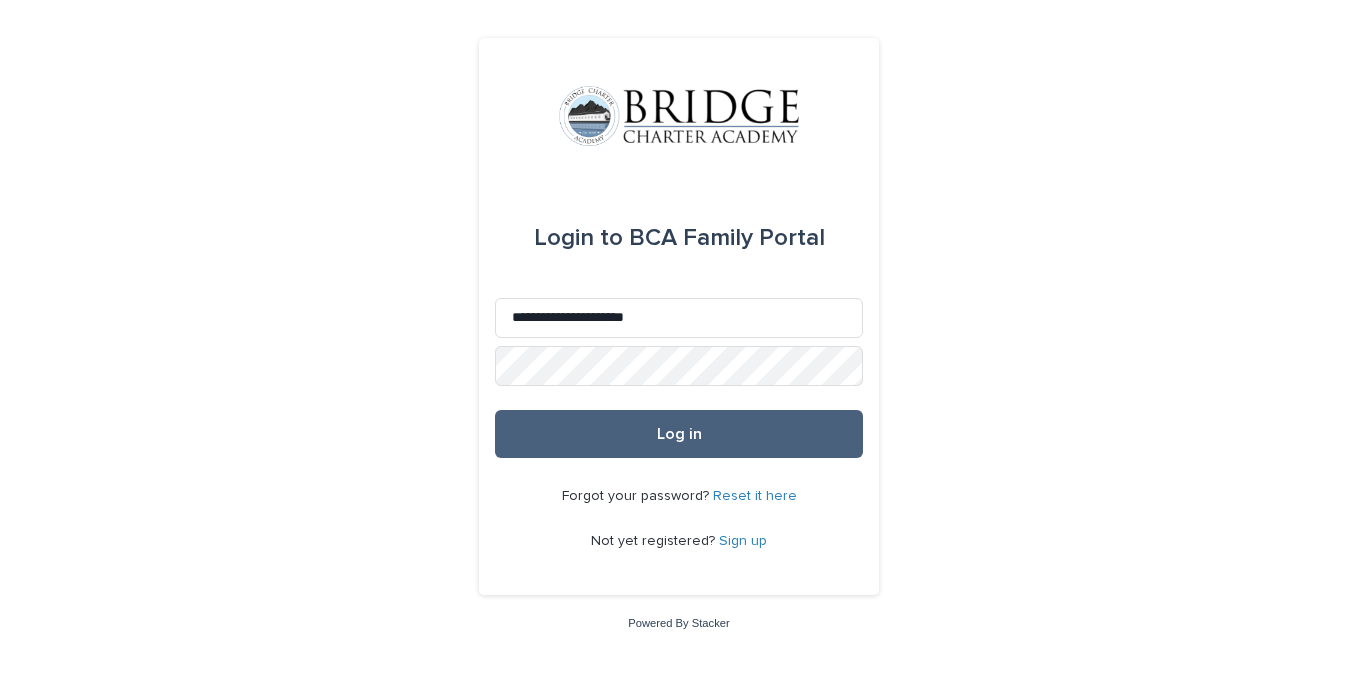 click on "Log in" at bounding box center (679, 434) 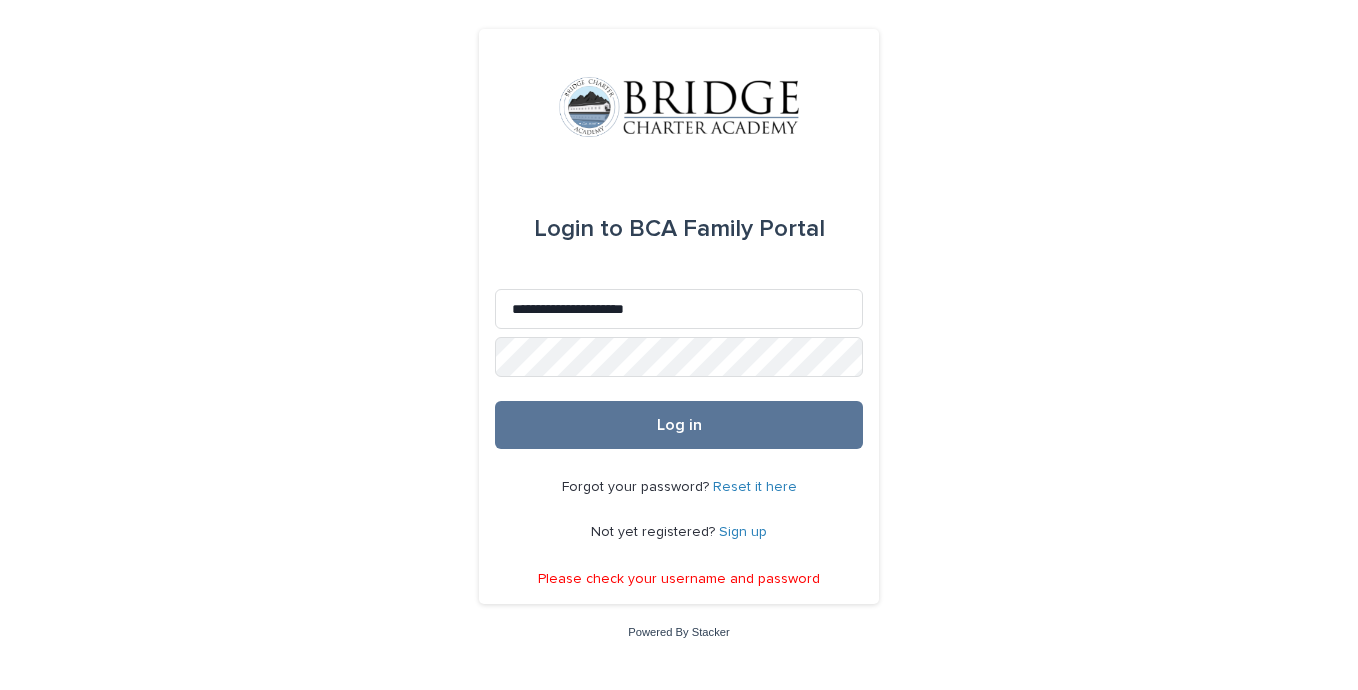 click on "Reset it here" at bounding box center (755, 487) 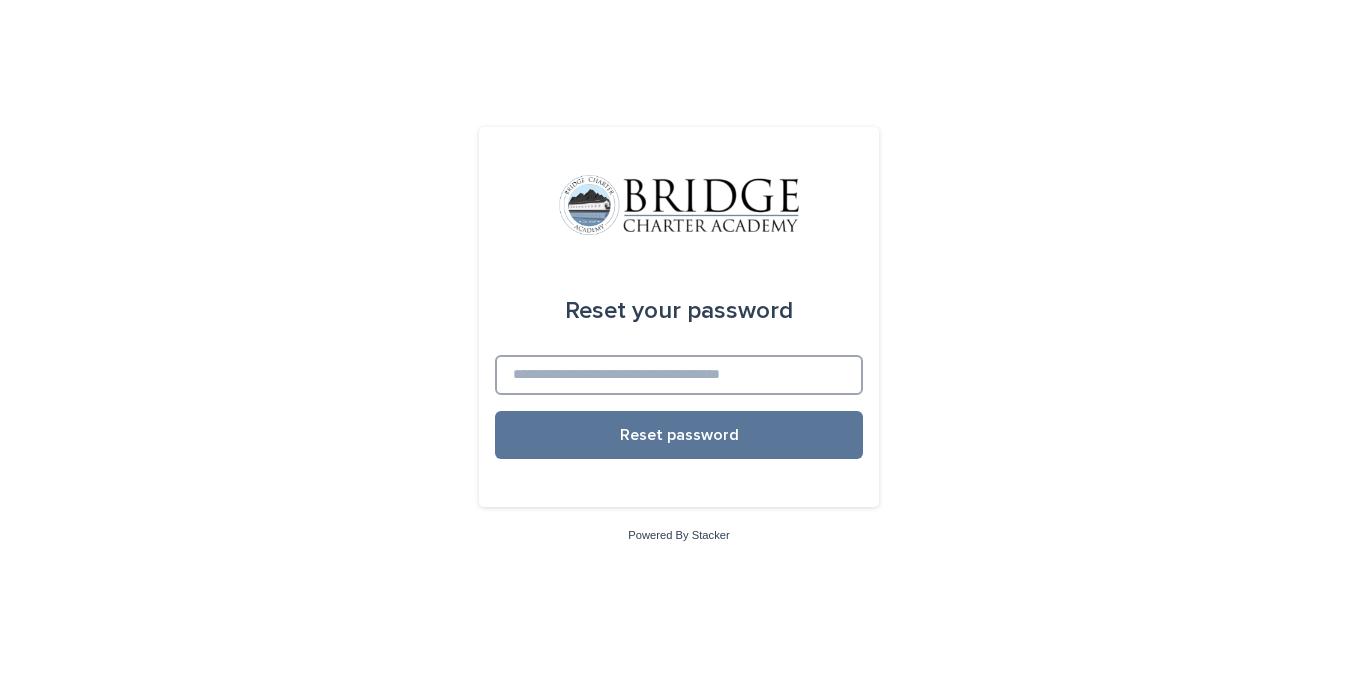 click at bounding box center (679, 375) 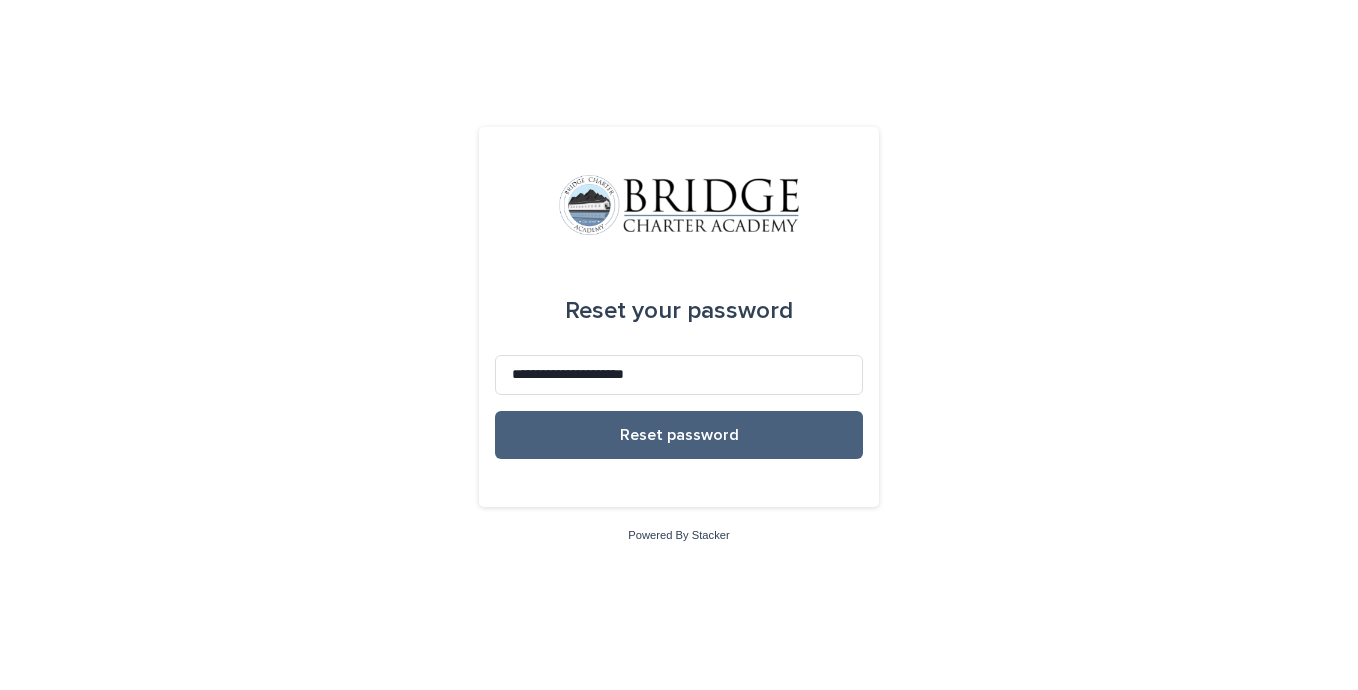click on "Reset password" at bounding box center [679, 435] 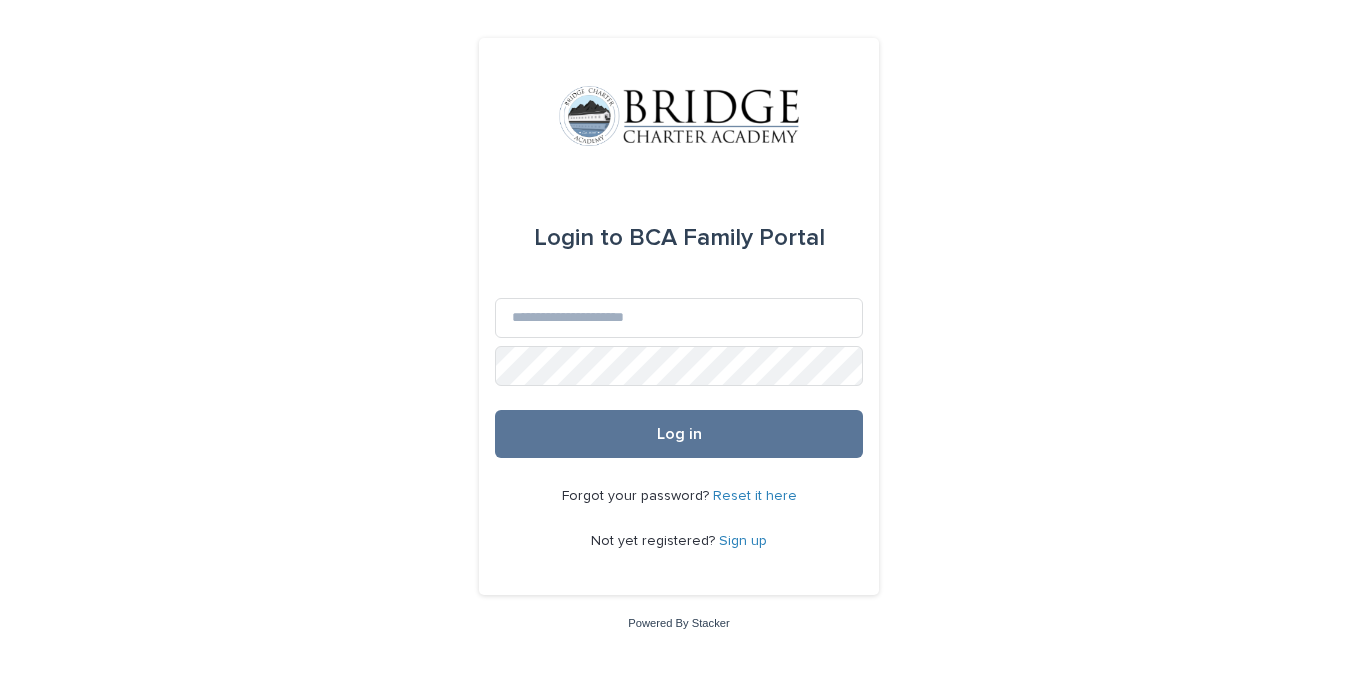 click on "Not yet registered?" at bounding box center (655, 541) 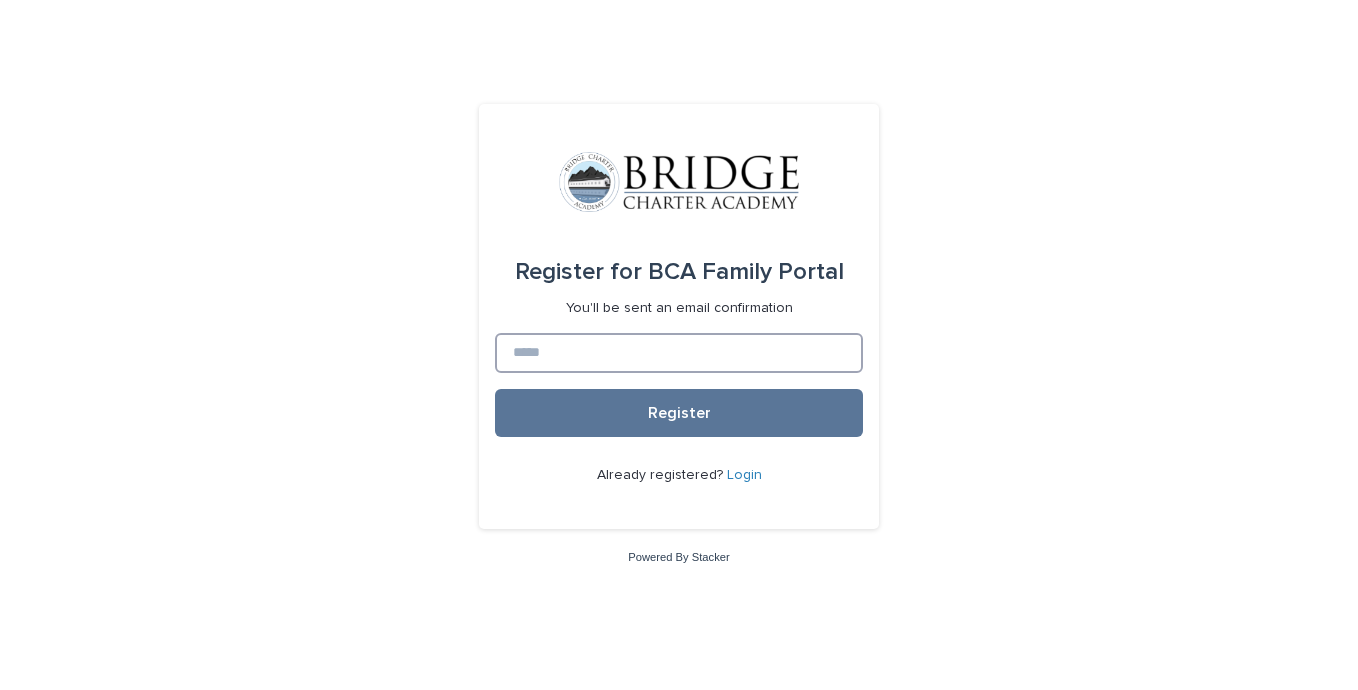 click at bounding box center [679, 353] 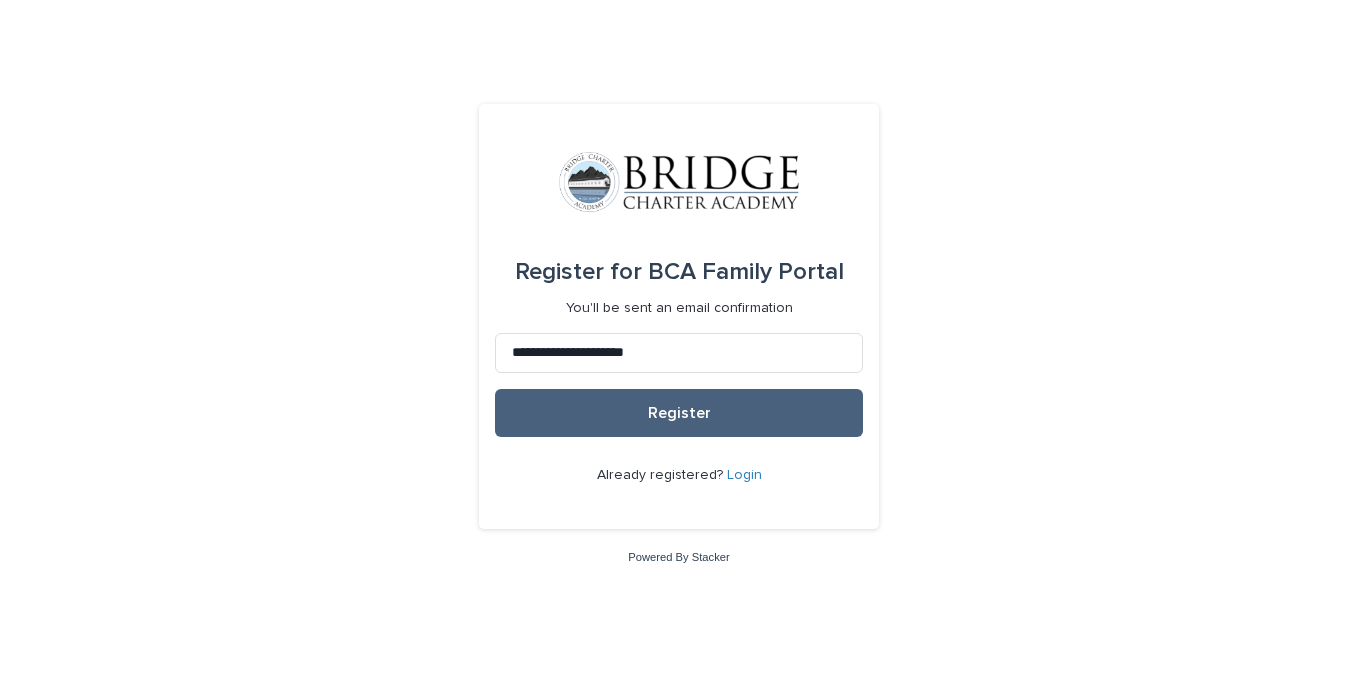 click on "Register" at bounding box center [679, 413] 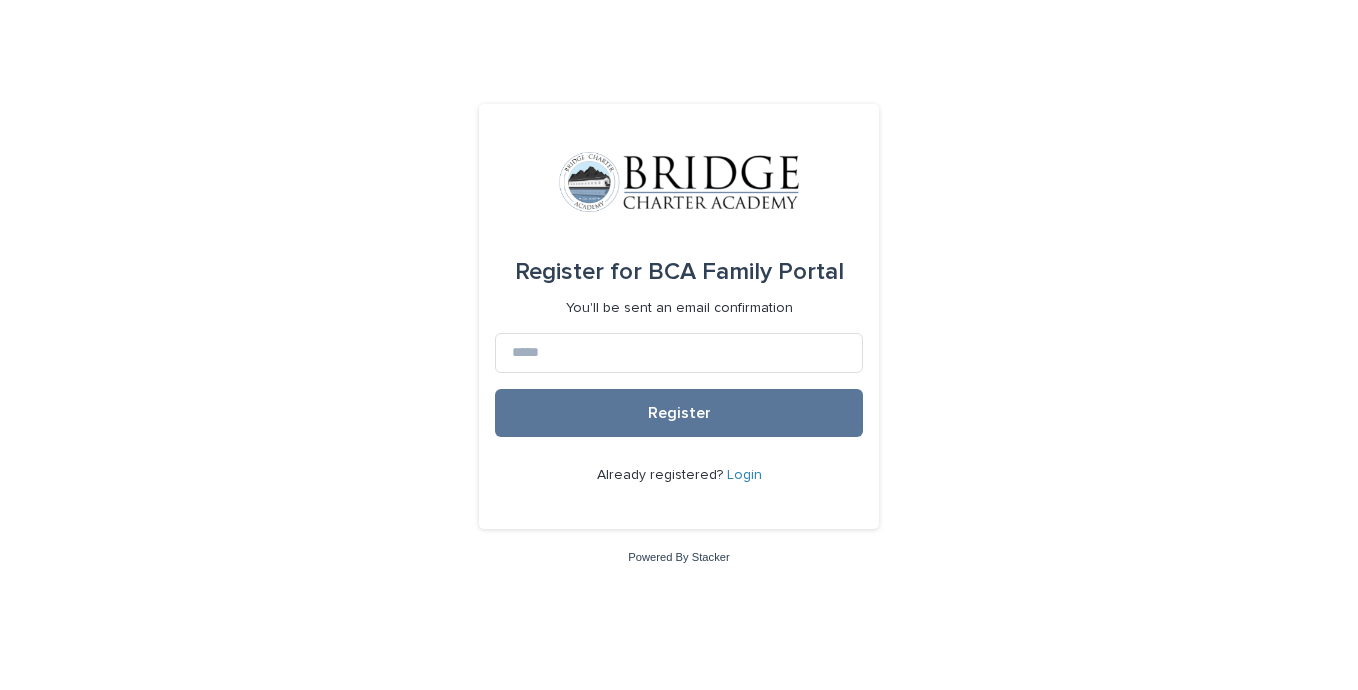 click at bounding box center (679, 353) 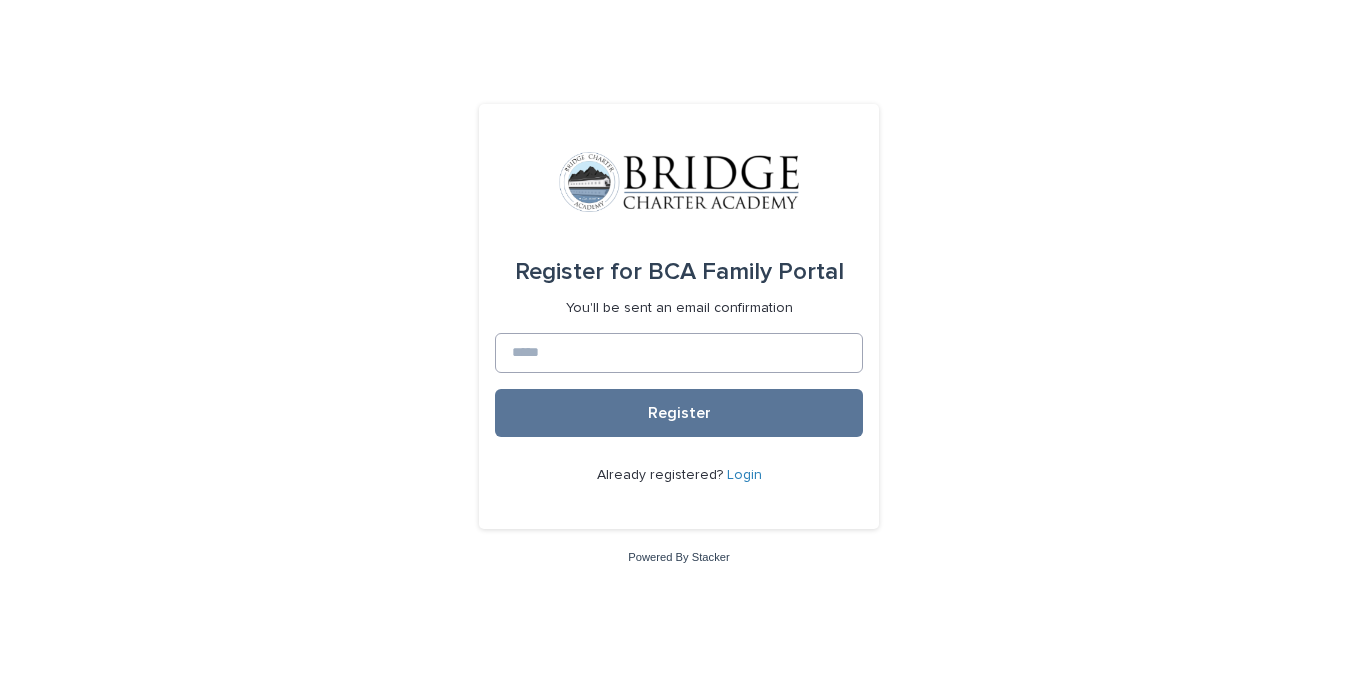 type on "**********" 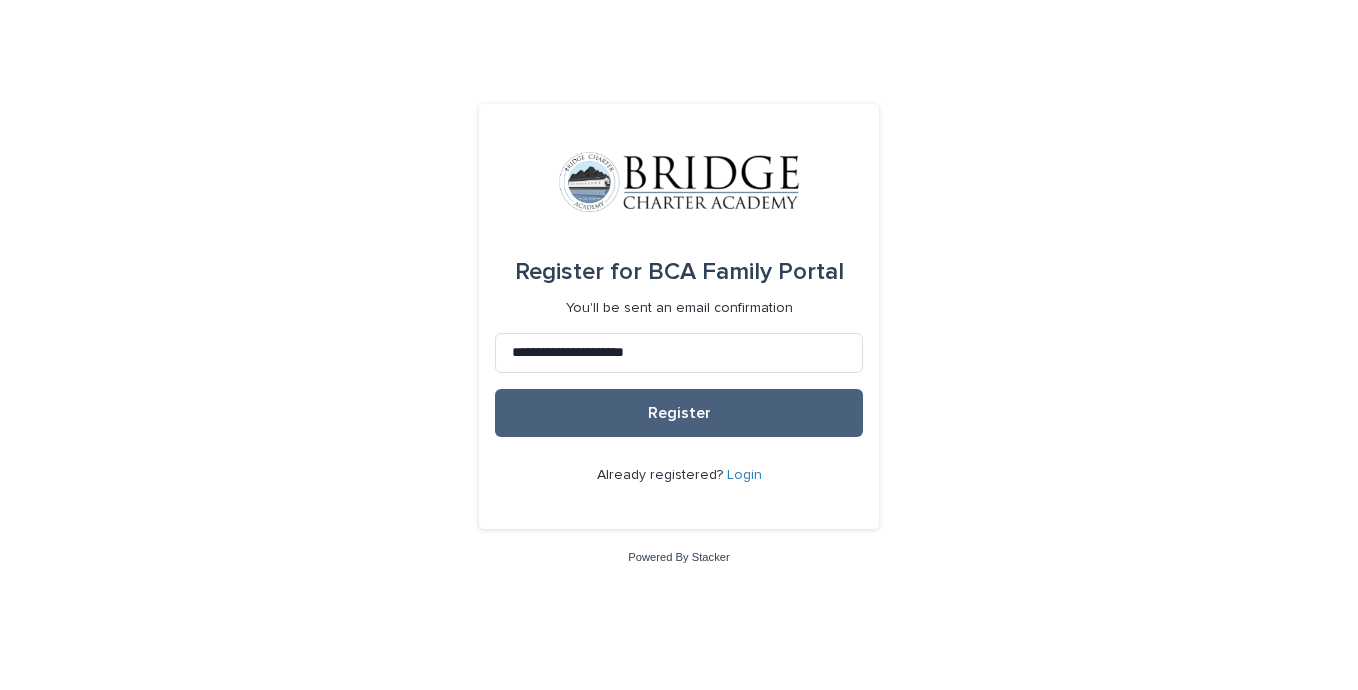 click on "Register" at bounding box center (679, 413) 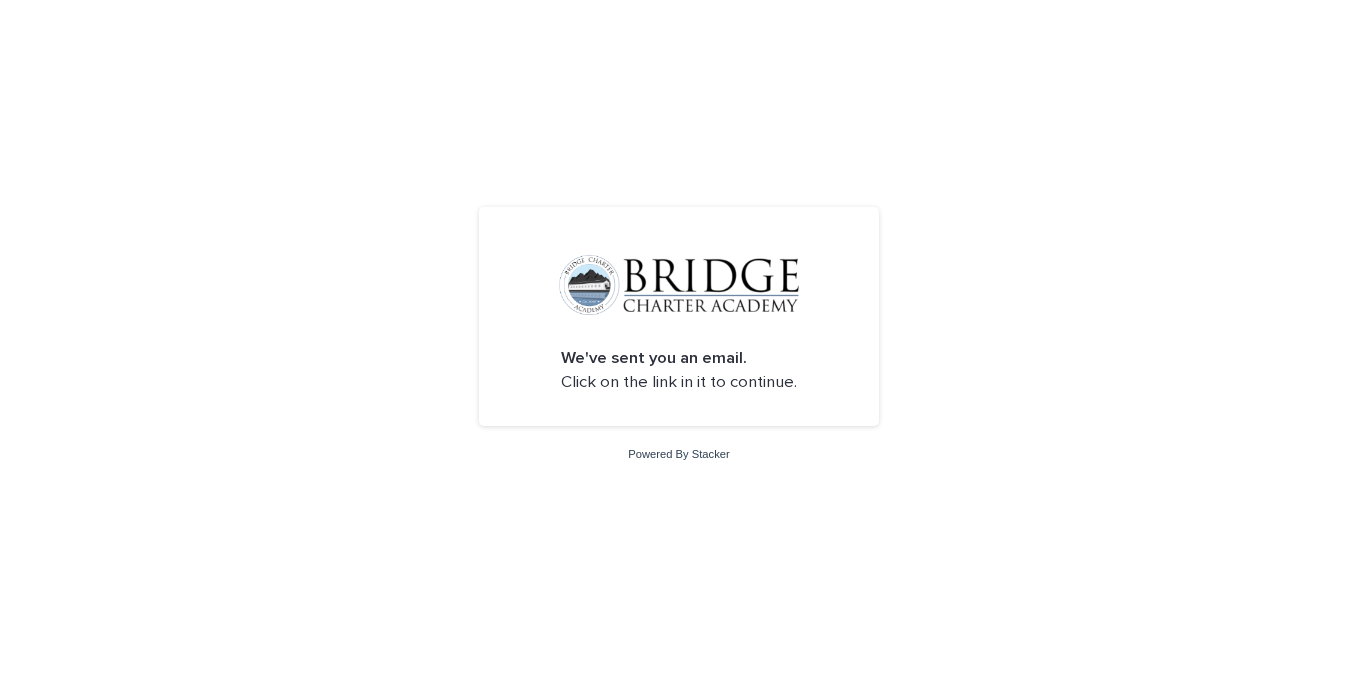 click on "We've sent you an email." at bounding box center [654, 358] 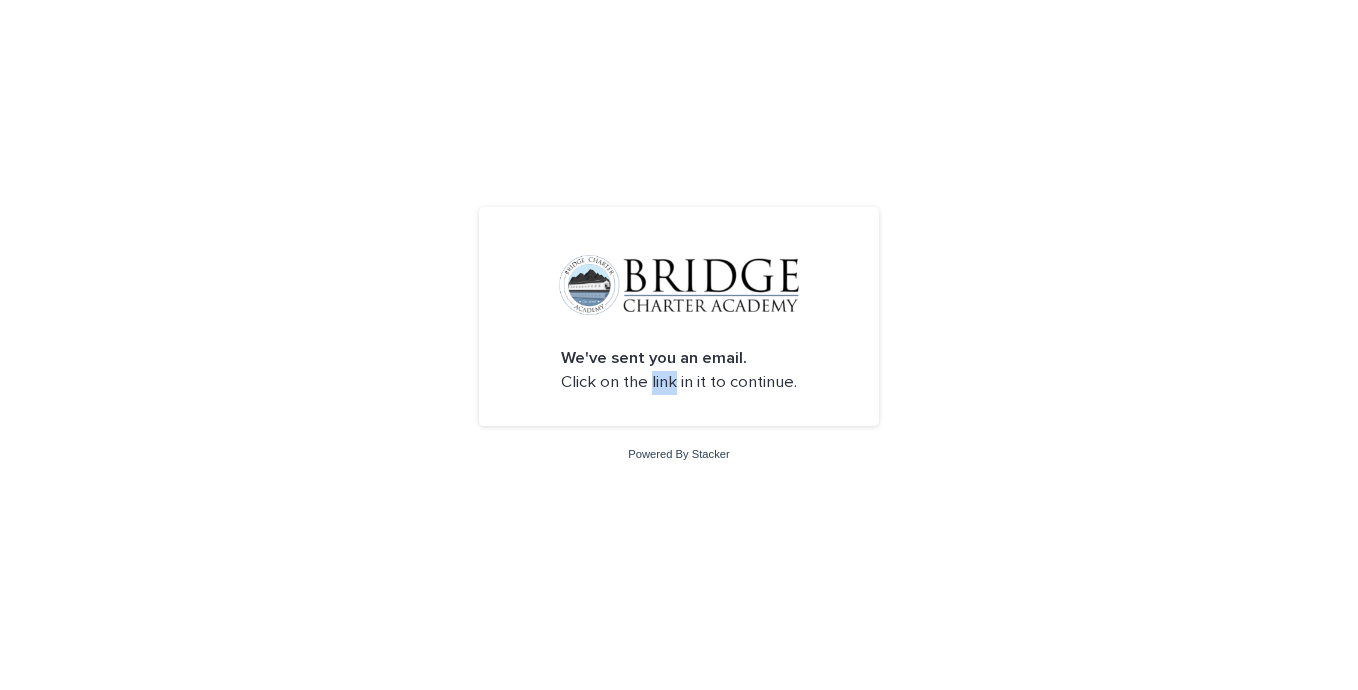 click on "We've sent you an email.   Click on the link in it to continue." at bounding box center [679, 316] 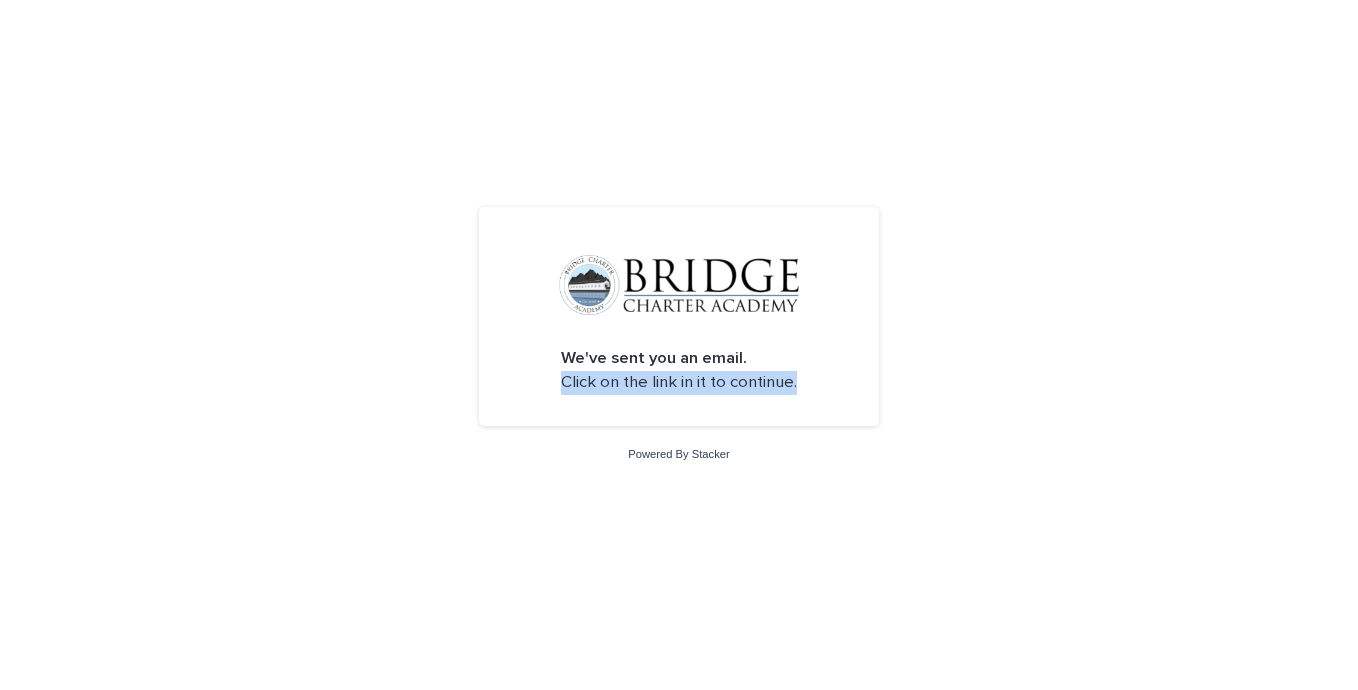 drag, startPoint x: 668, startPoint y: 419, endPoint x: 626, endPoint y: 394, distance: 48.8774 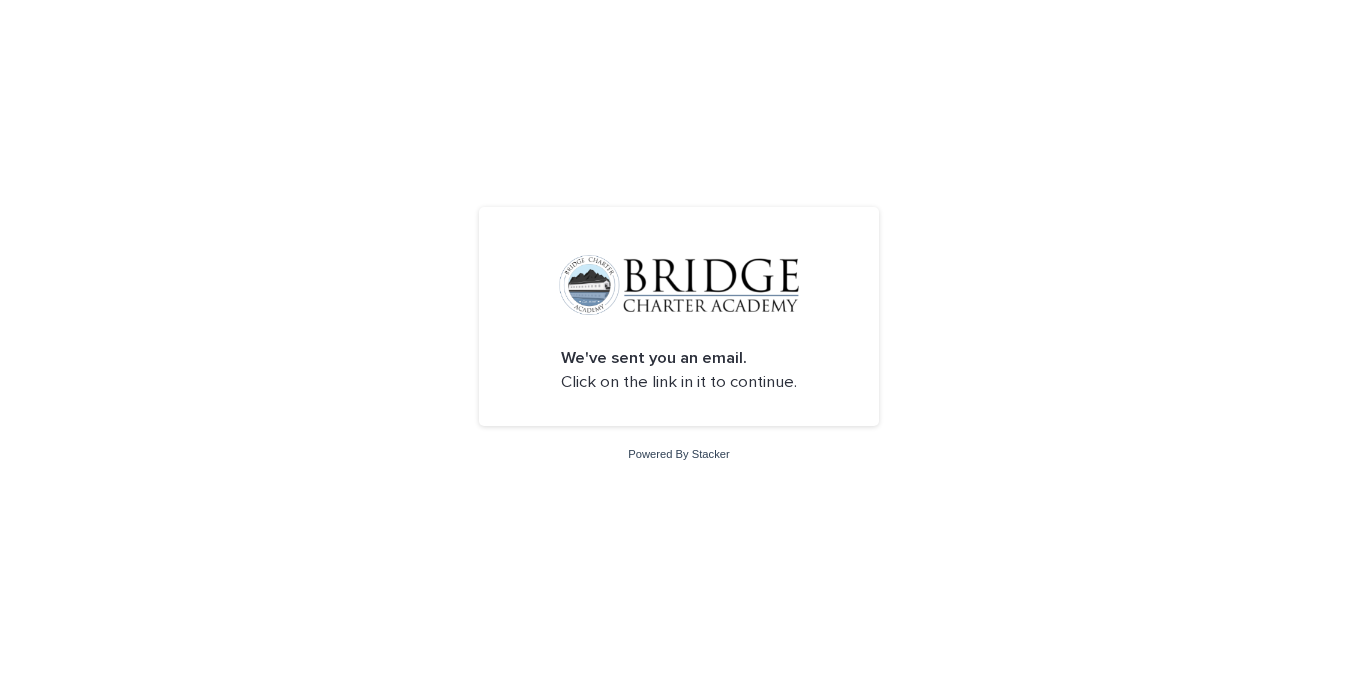 click on "We've sent you an email.   Click on the link in it to continue." at bounding box center [679, 370] 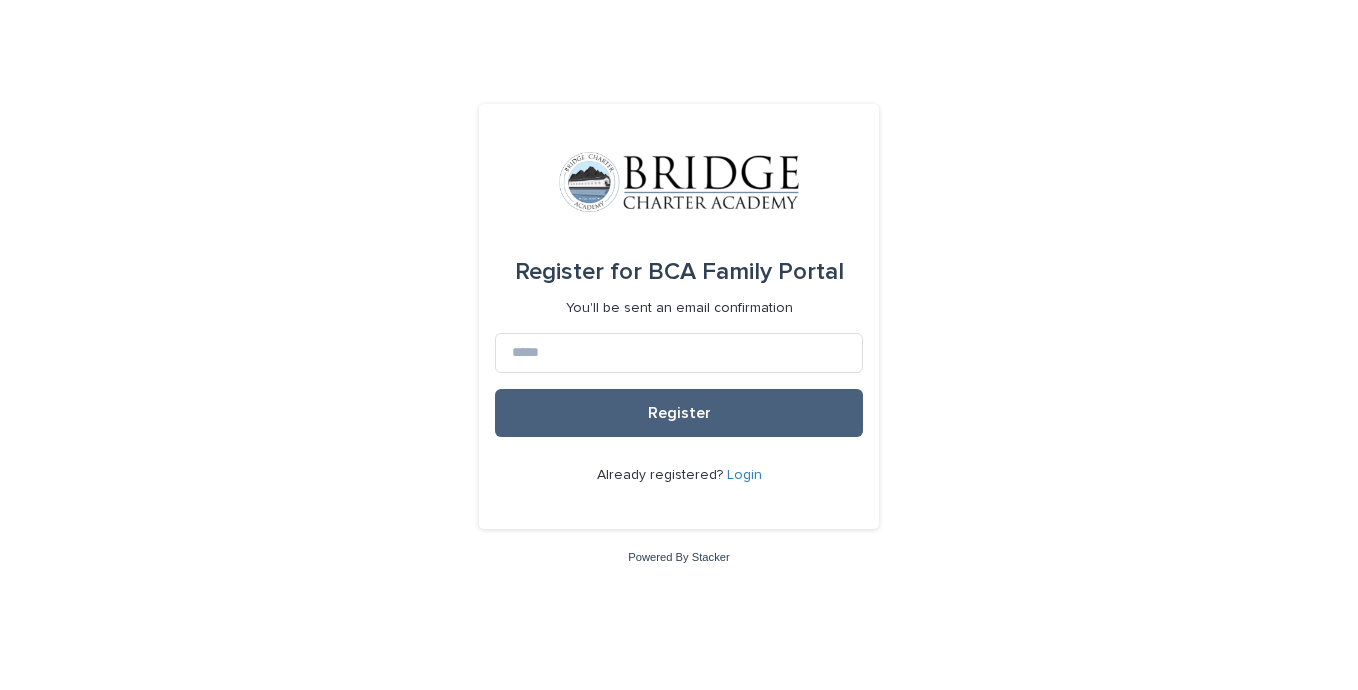 scroll, scrollTop: 0, scrollLeft: 0, axis: both 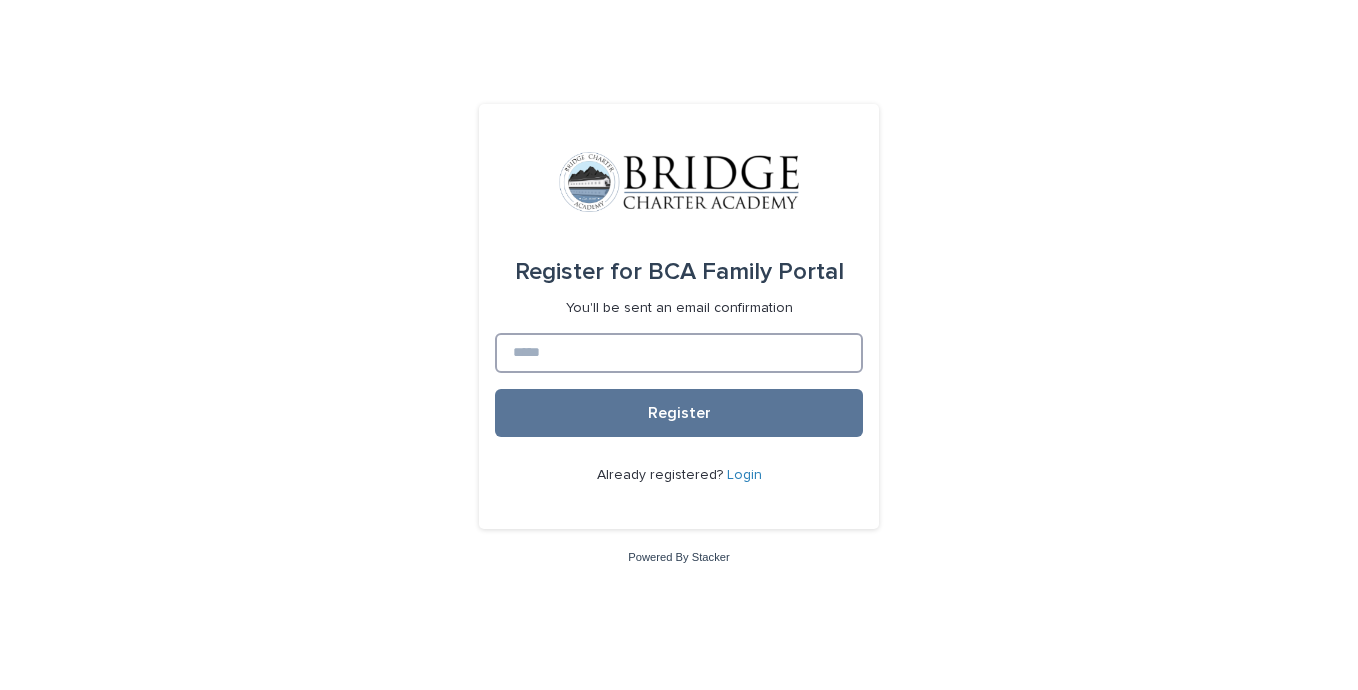 click at bounding box center (679, 353) 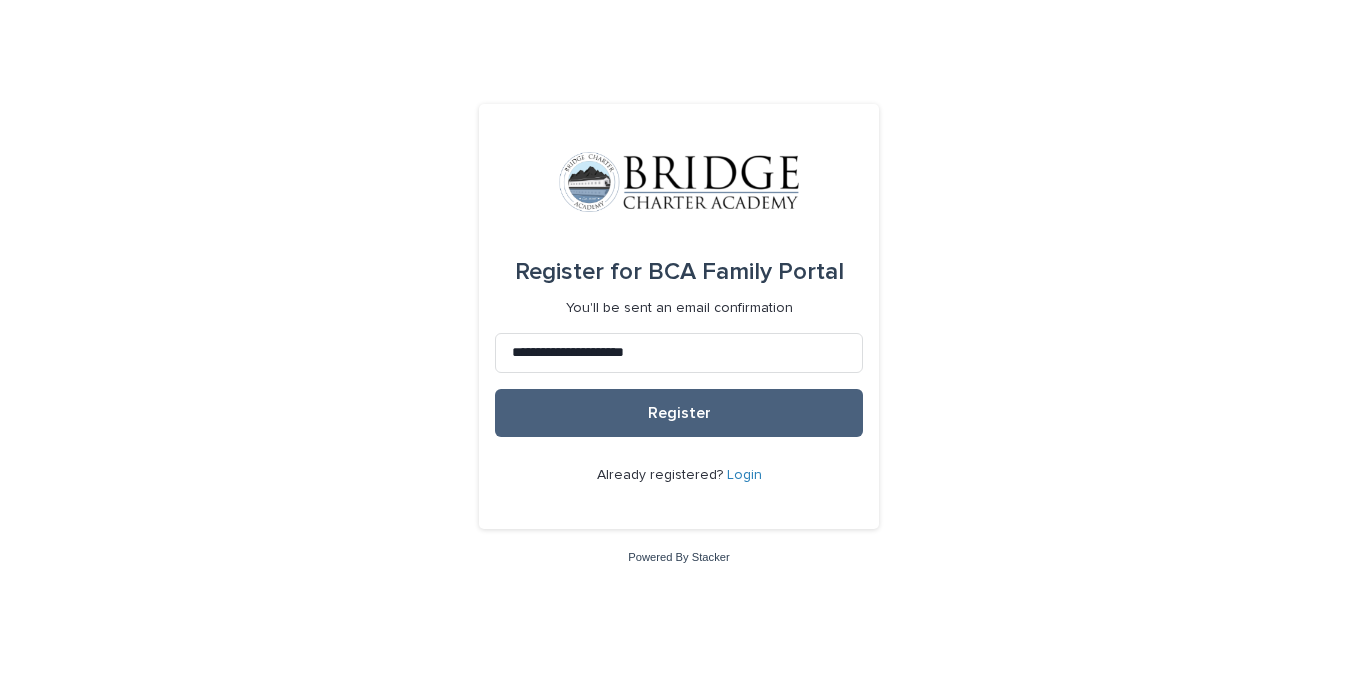 click on "Register" at bounding box center [679, 413] 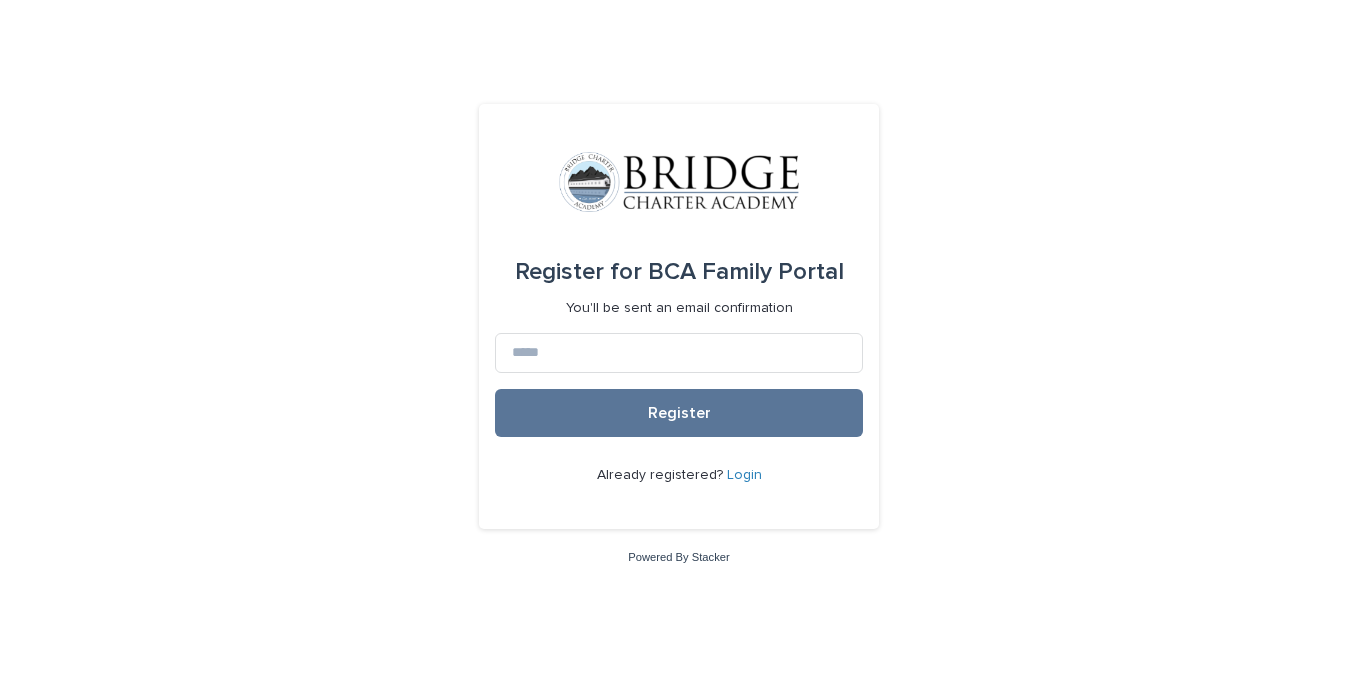 scroll, scrollTop: 0, scrollLeft: 0, axis: both 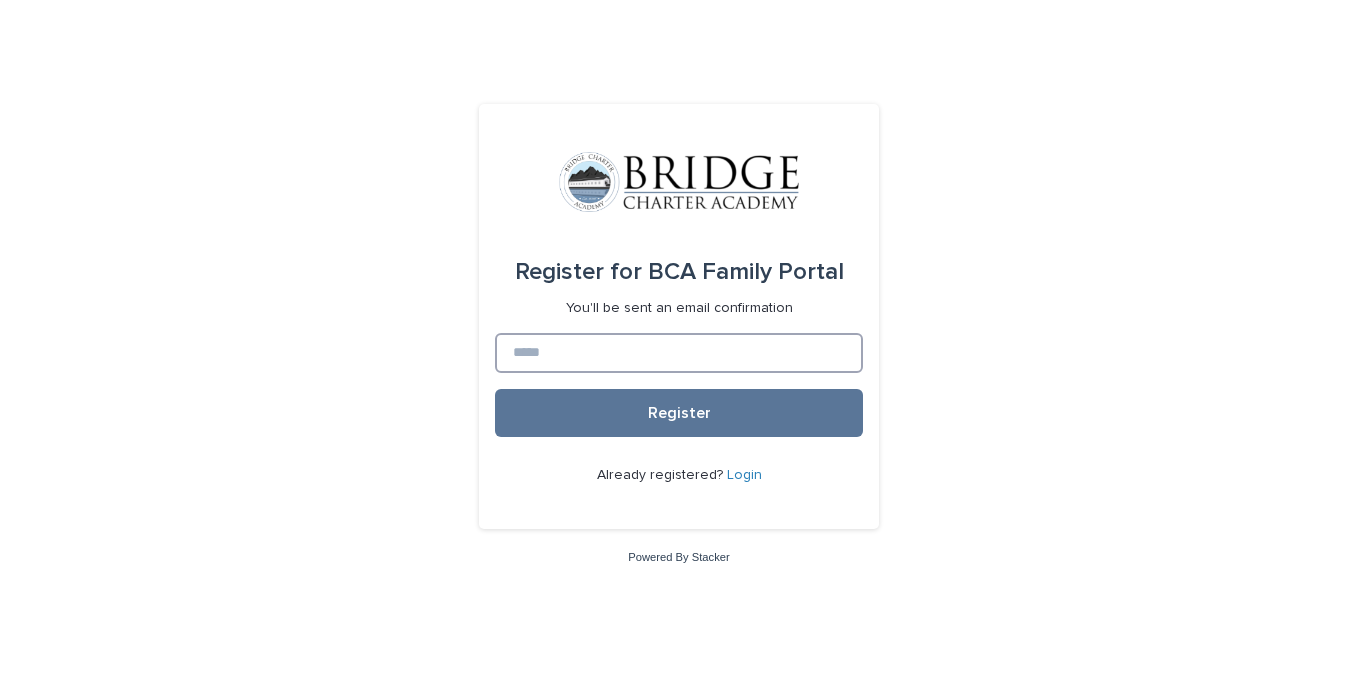 click at bounding box center [679, 353] 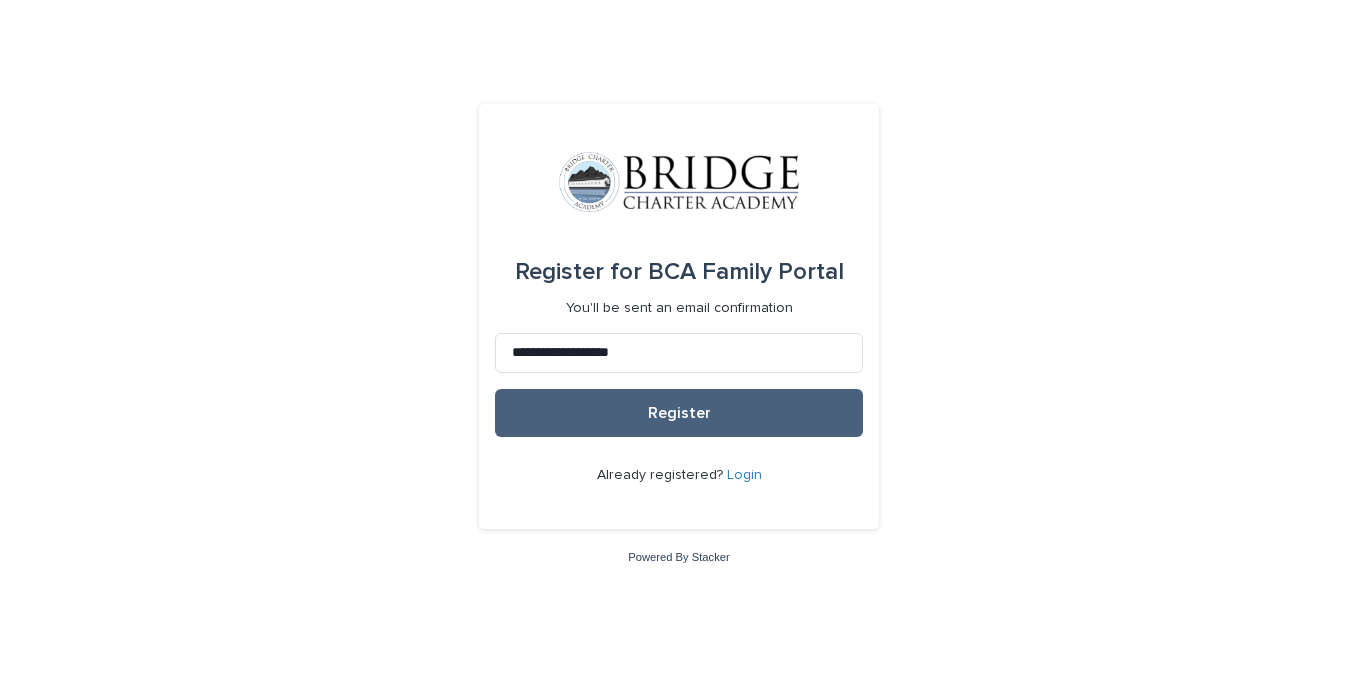 click on "Register" at bounding box center [679, 413] 